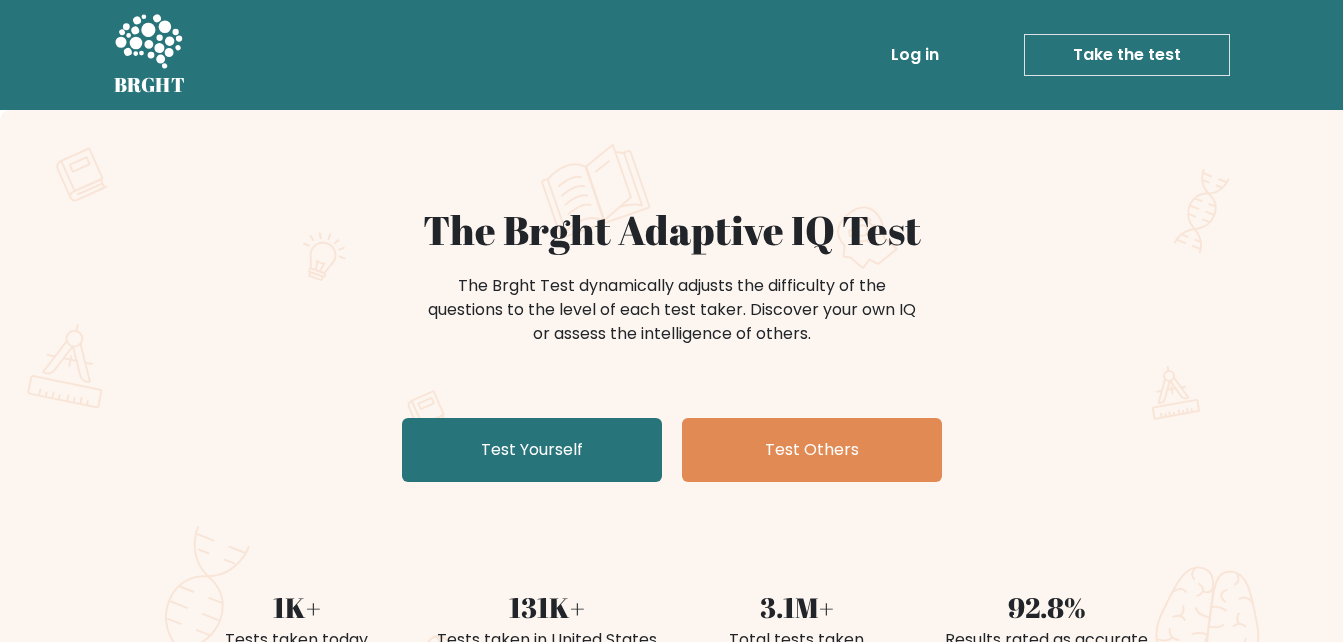 scroll, scrollTop: 0, scrollLeft: 0, axis: both 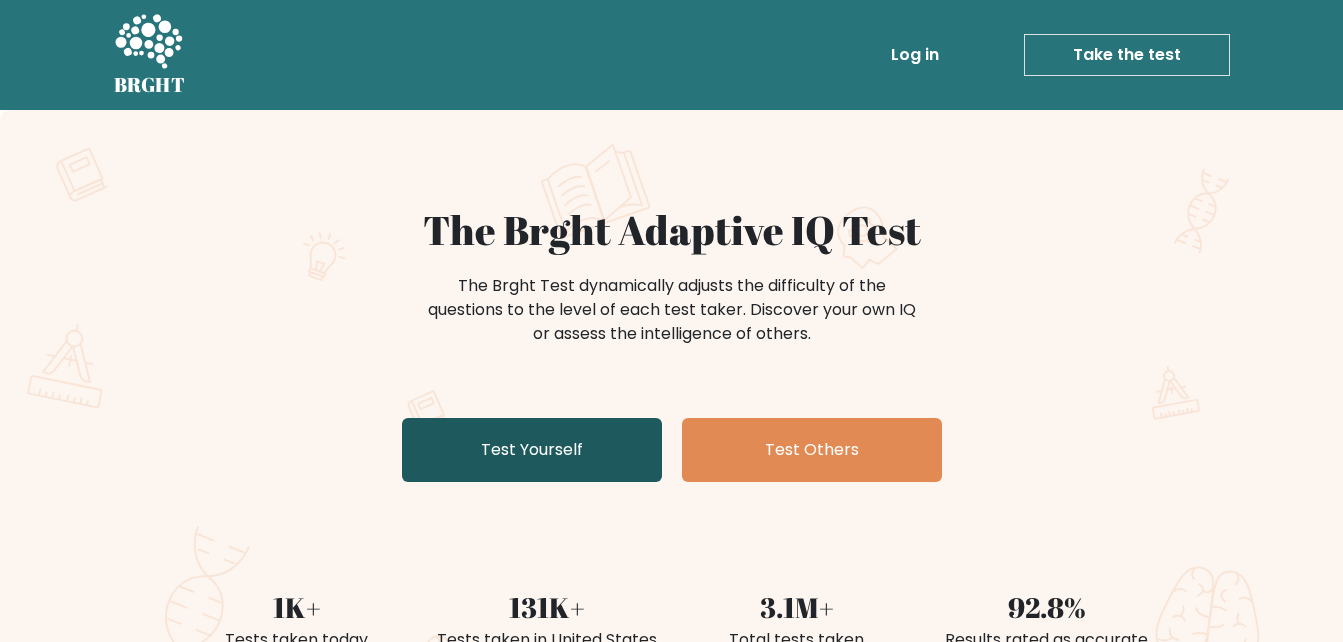 click on "Test Yourself" at bounding box center [532, 450] 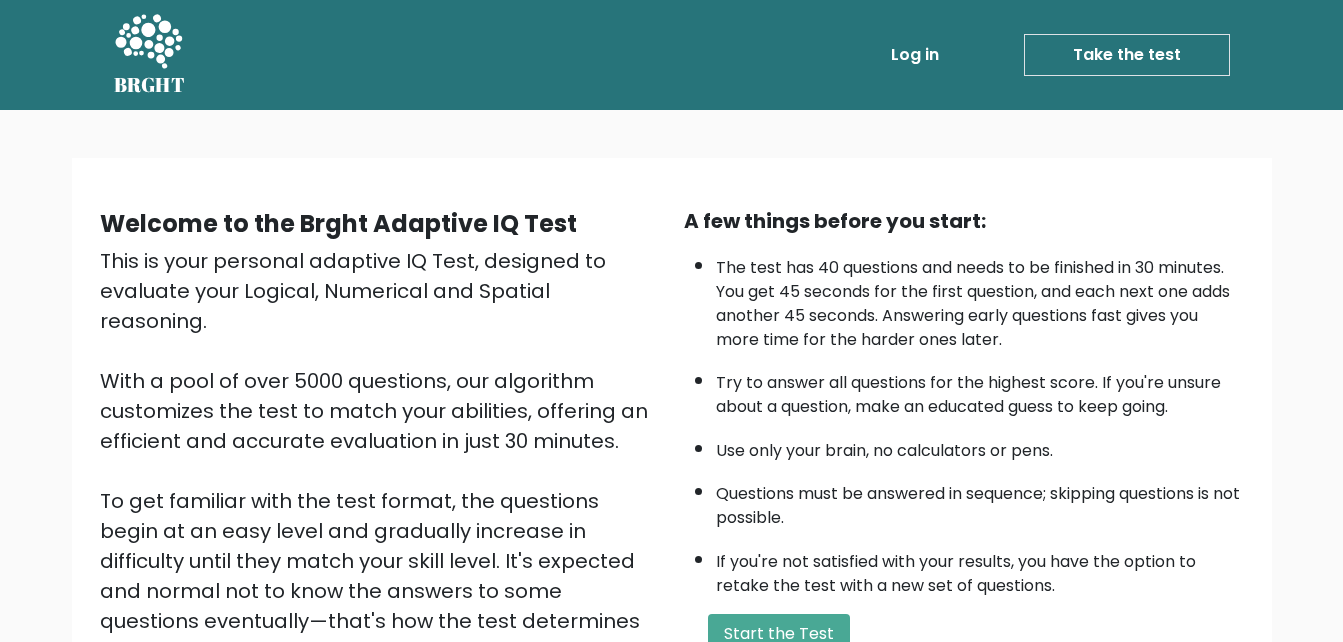 scroll, scrollTop: 0, scrollLeft: 0, axis: both 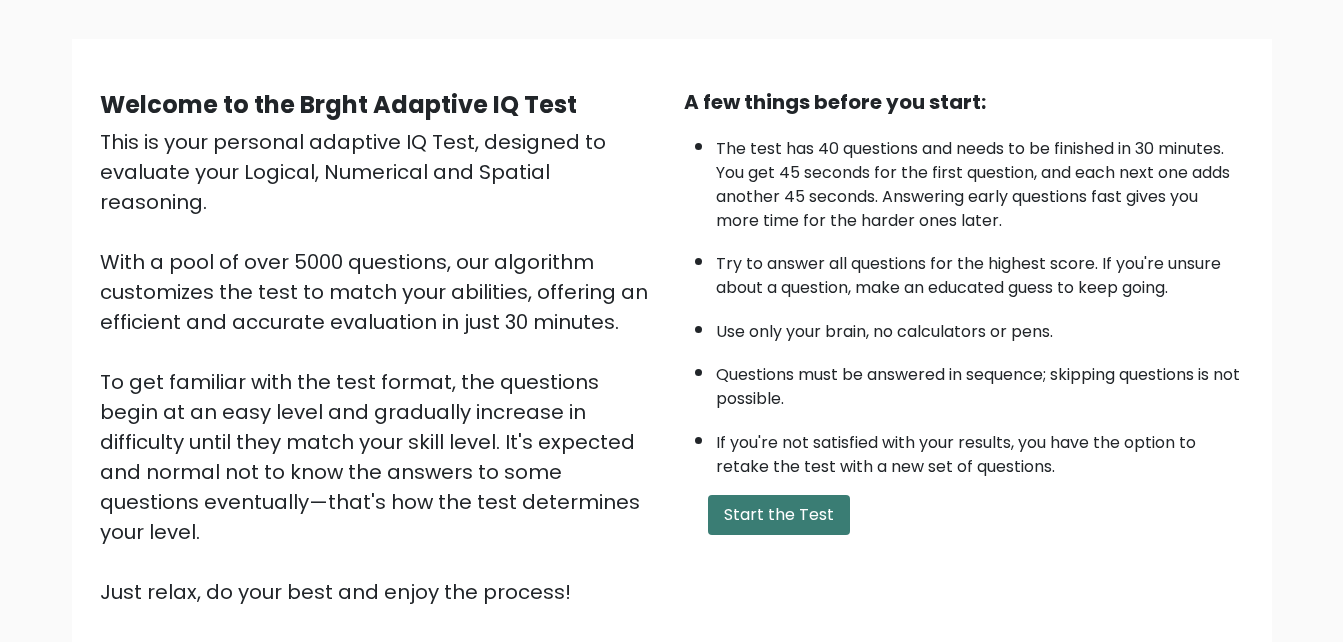 click on "Start the Test" at bounding box center (779, 515) 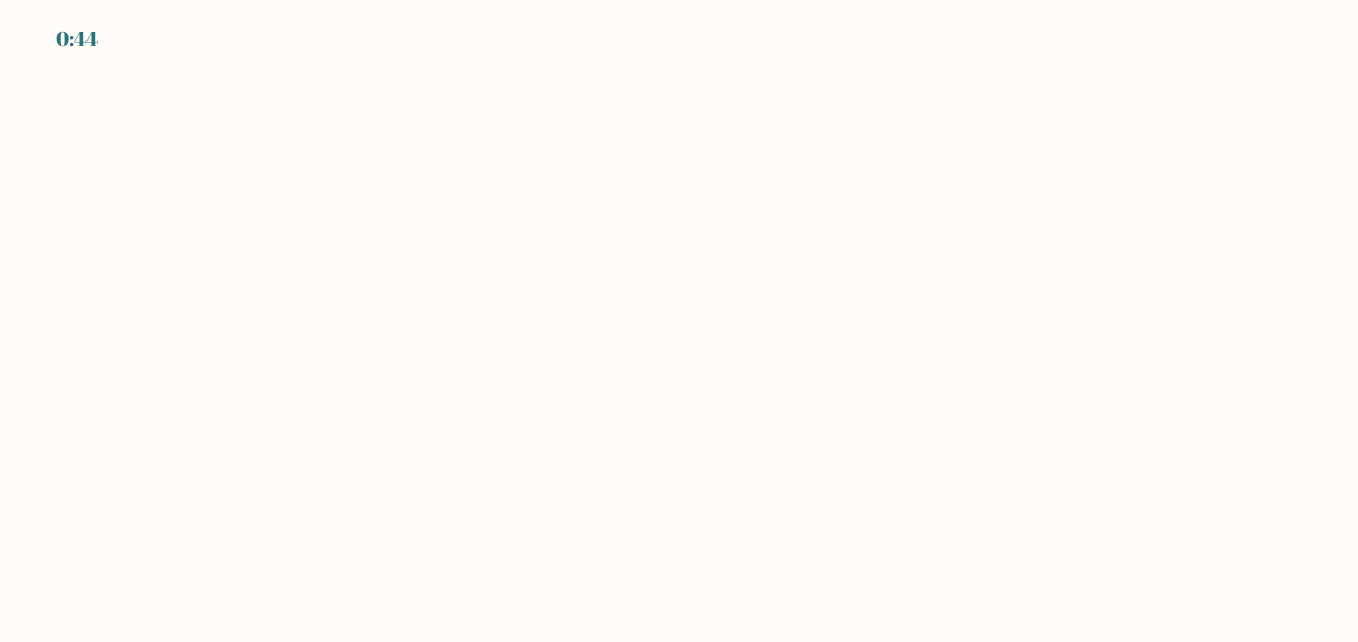 scroll, scrollTop: 0, scrollLeft: 0, axis: both 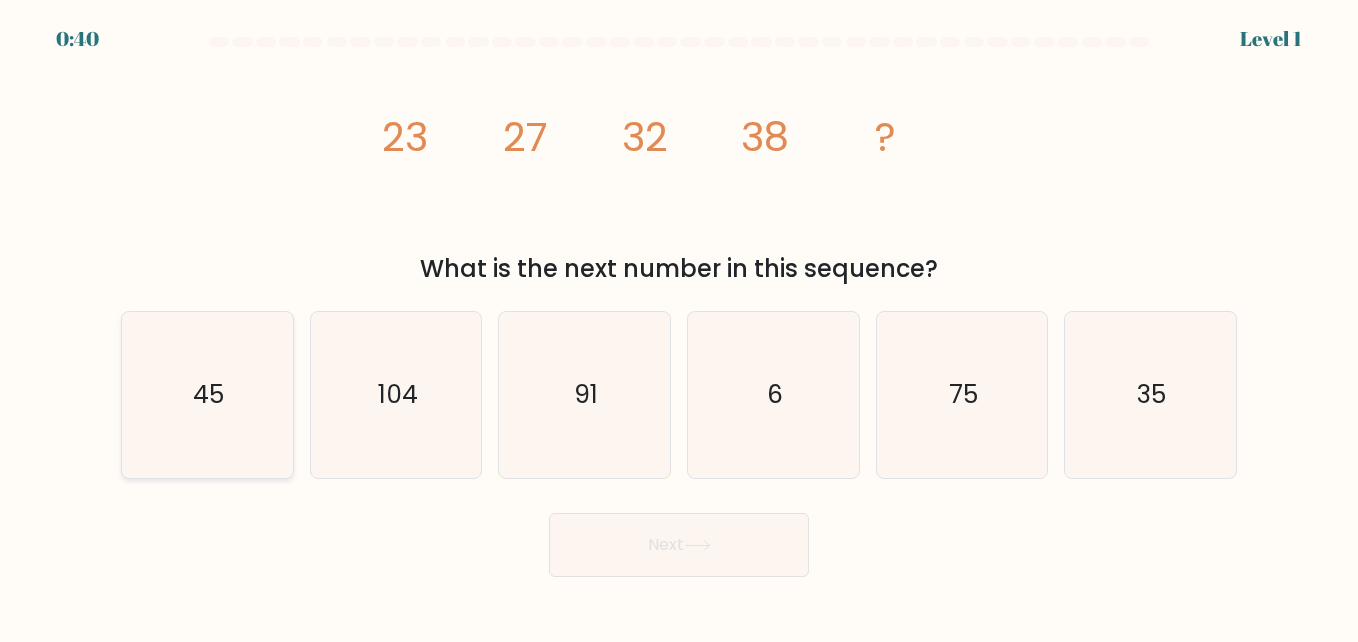 click on "45" at bounding box center [208, 394] 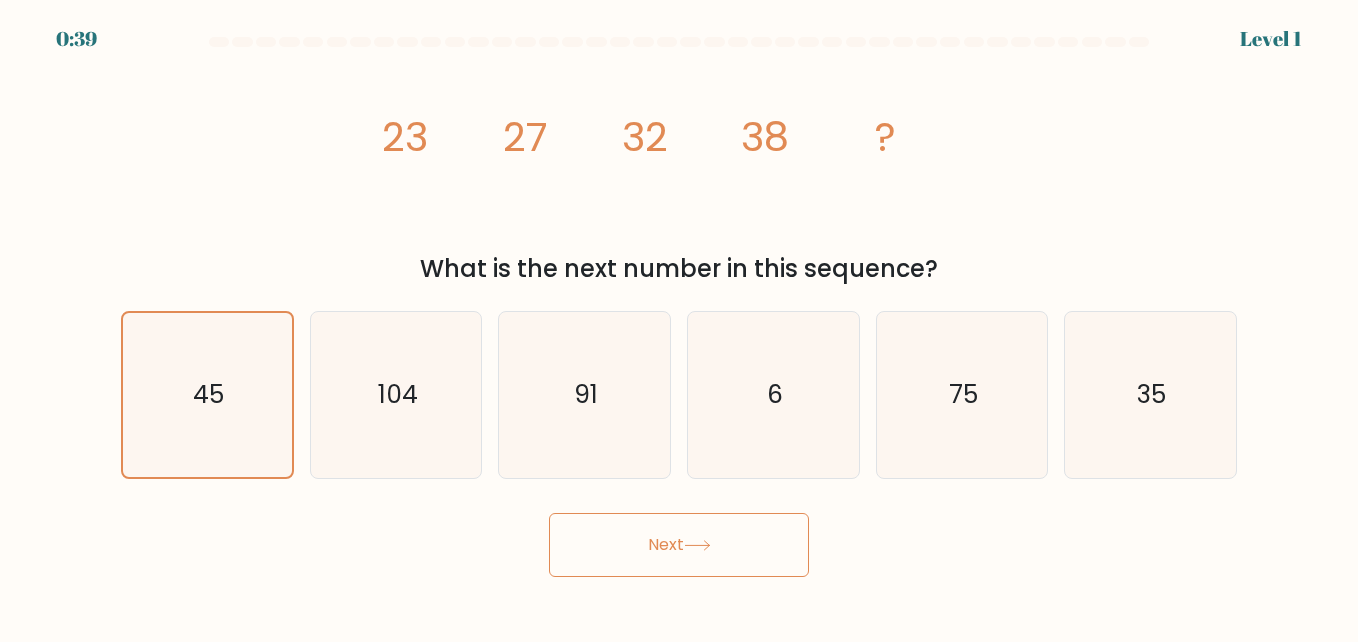 click on "Next" at bounding box center [679, 545] 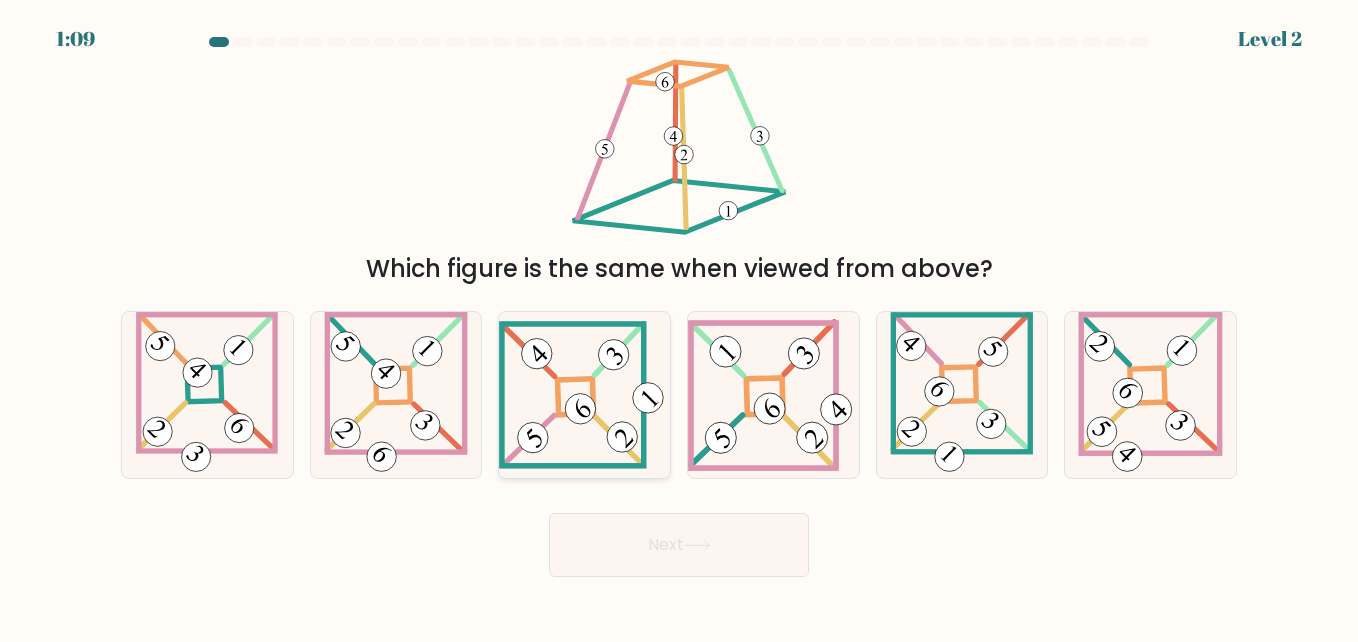 click at bounding box center [584, 394] 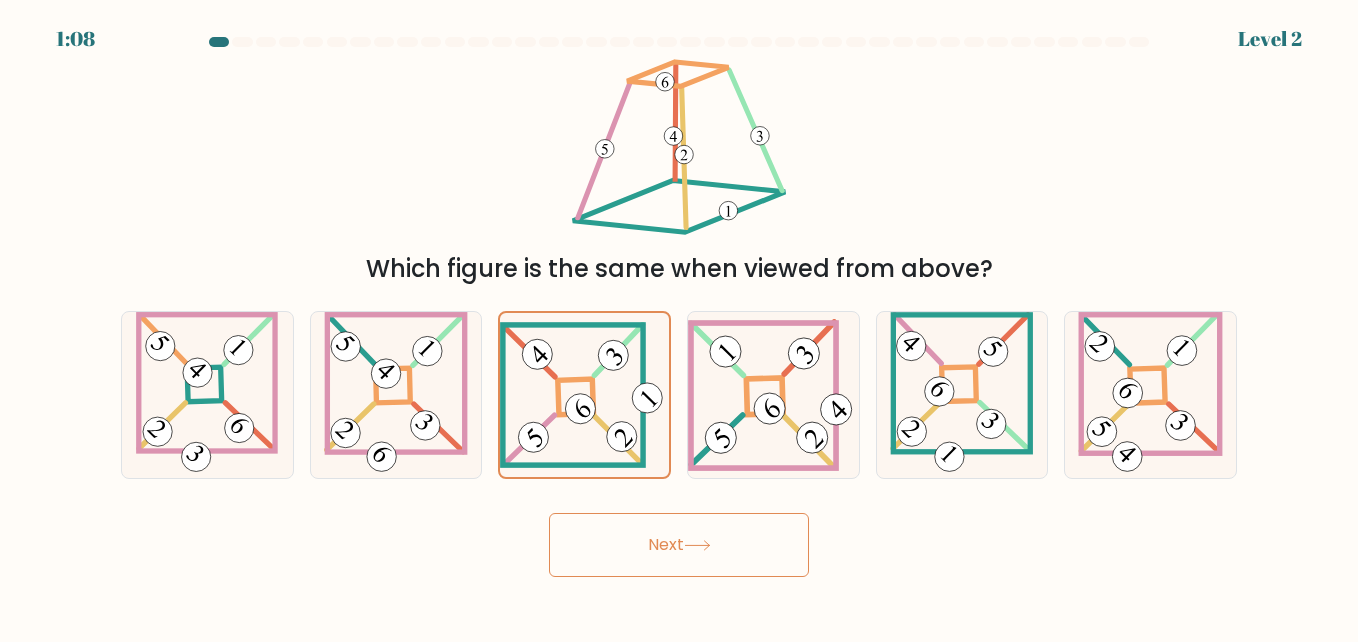 click on "Next" at bounding box center (679, 545) 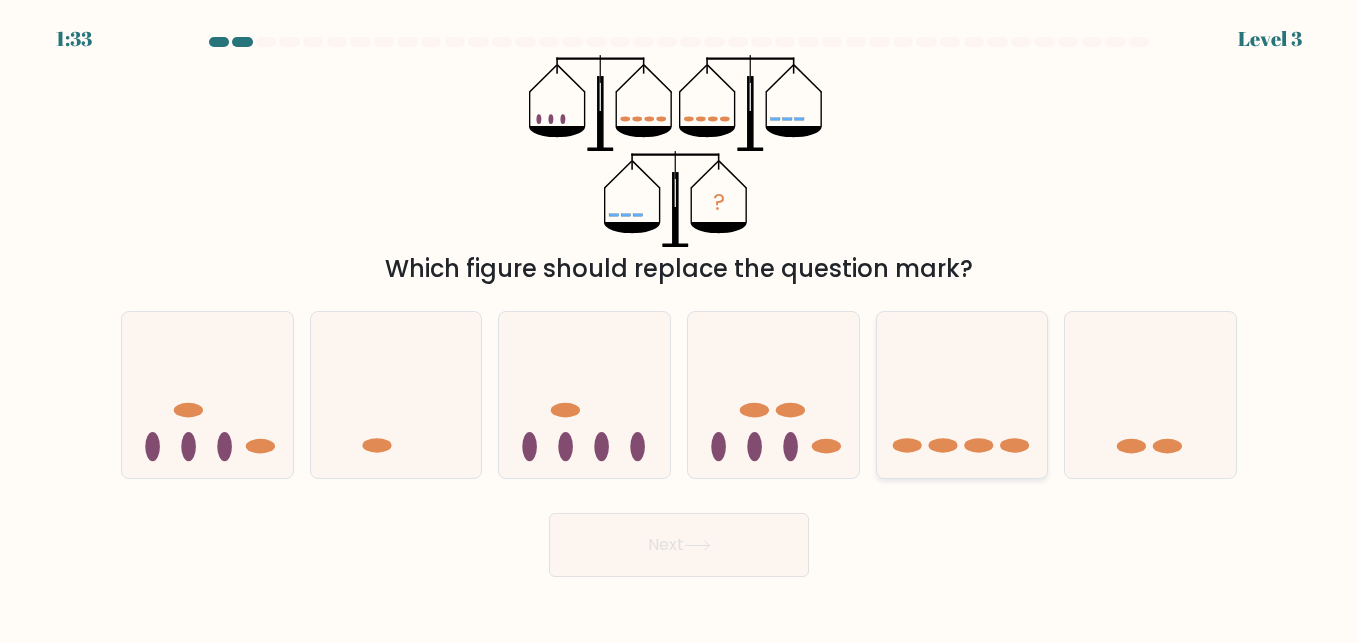 click at bounding box center [942, 446] 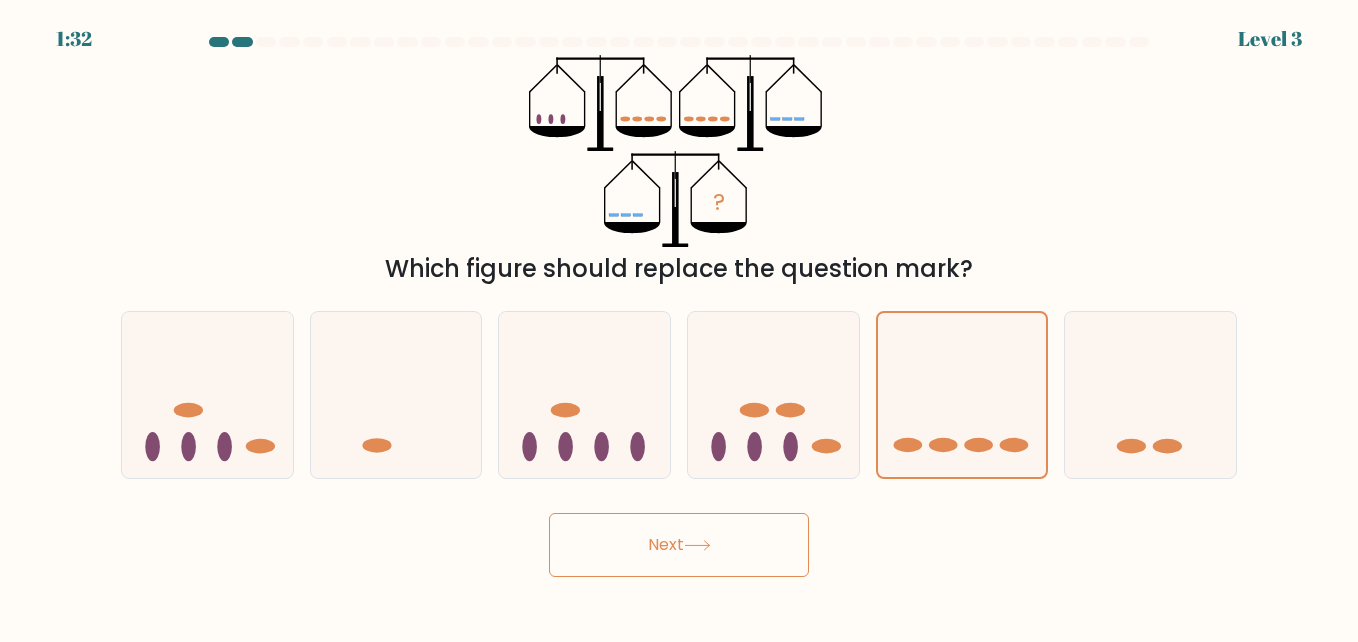click at bounding box center [697, 545] 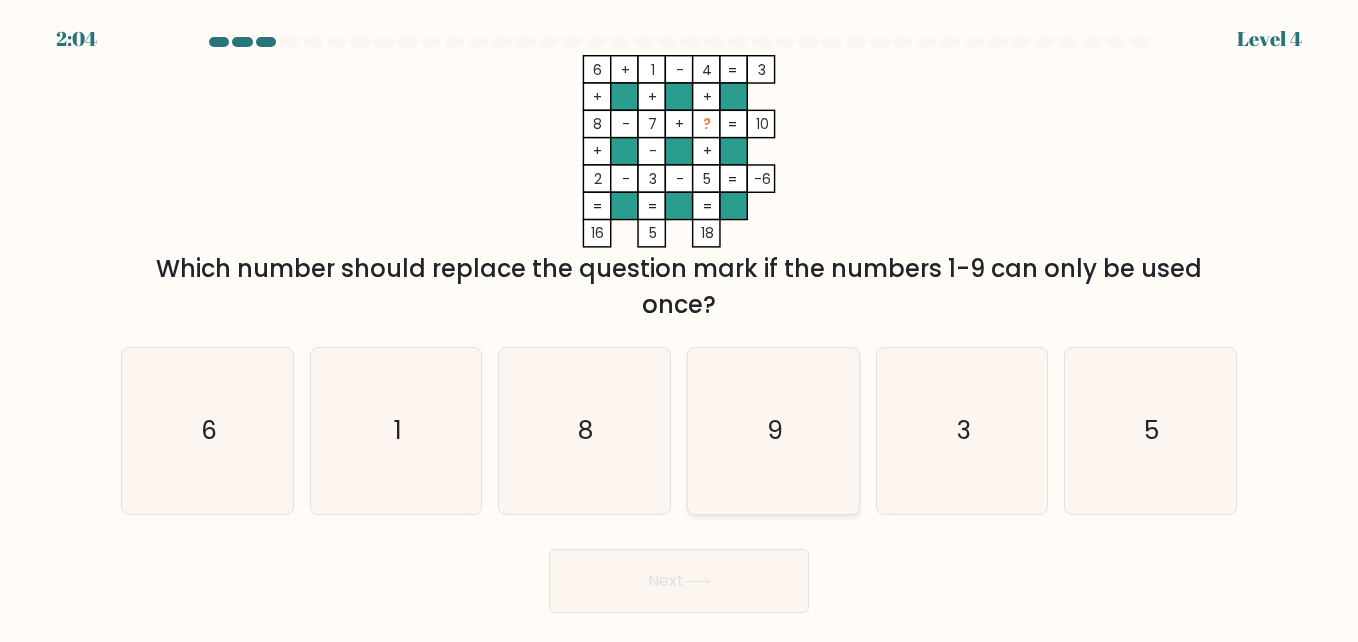 click on "9" at bounding box center (773, 431) 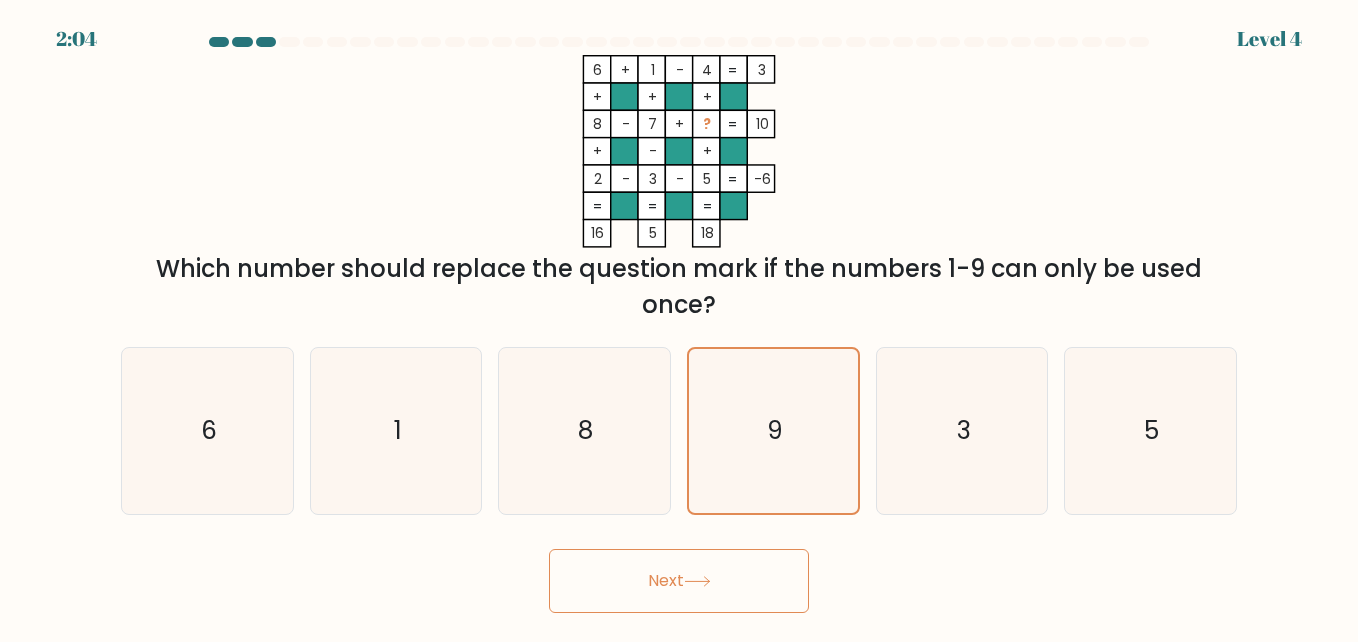 click on "Next" at bounding box center [679, 581] 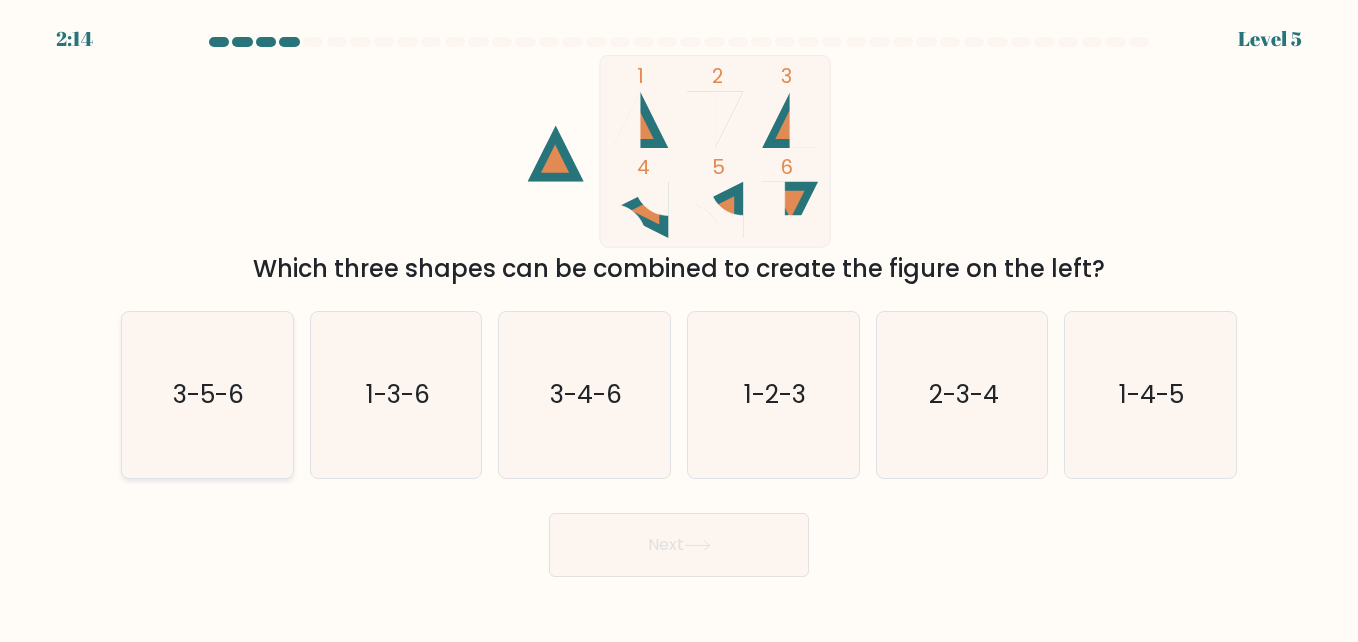 click on "3-5-6" at bounding box center [207, 395] 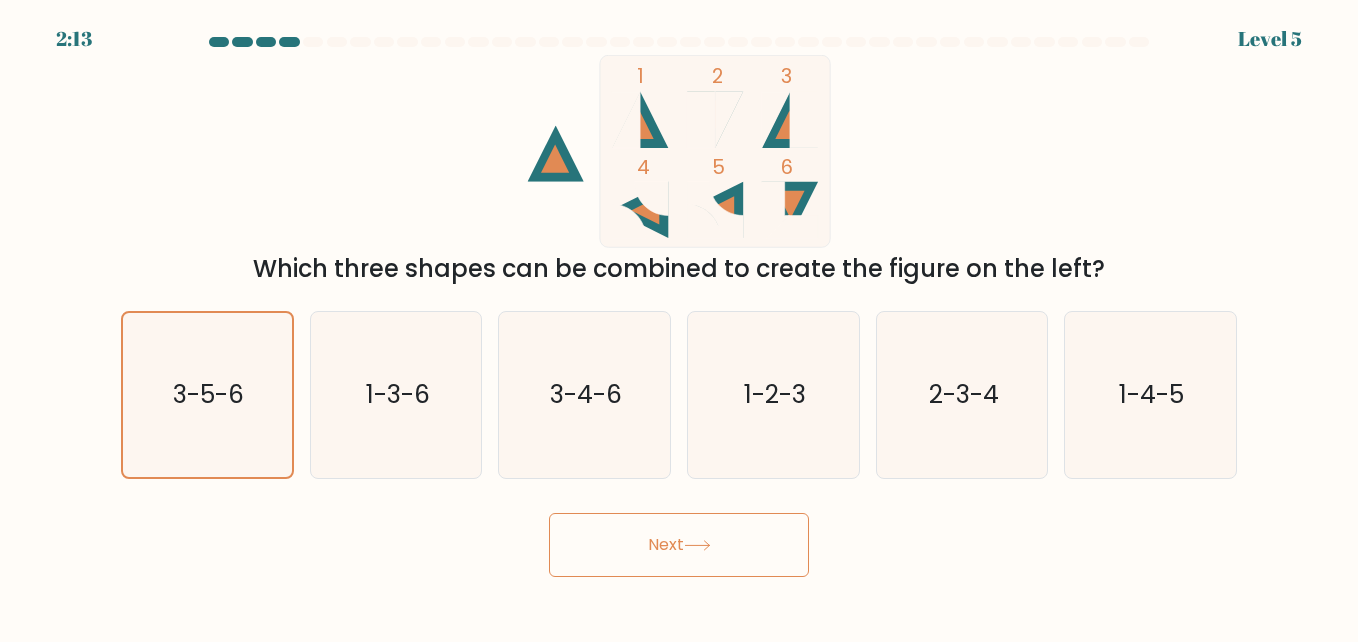 click on "Next" at bounding box center (679, 545) 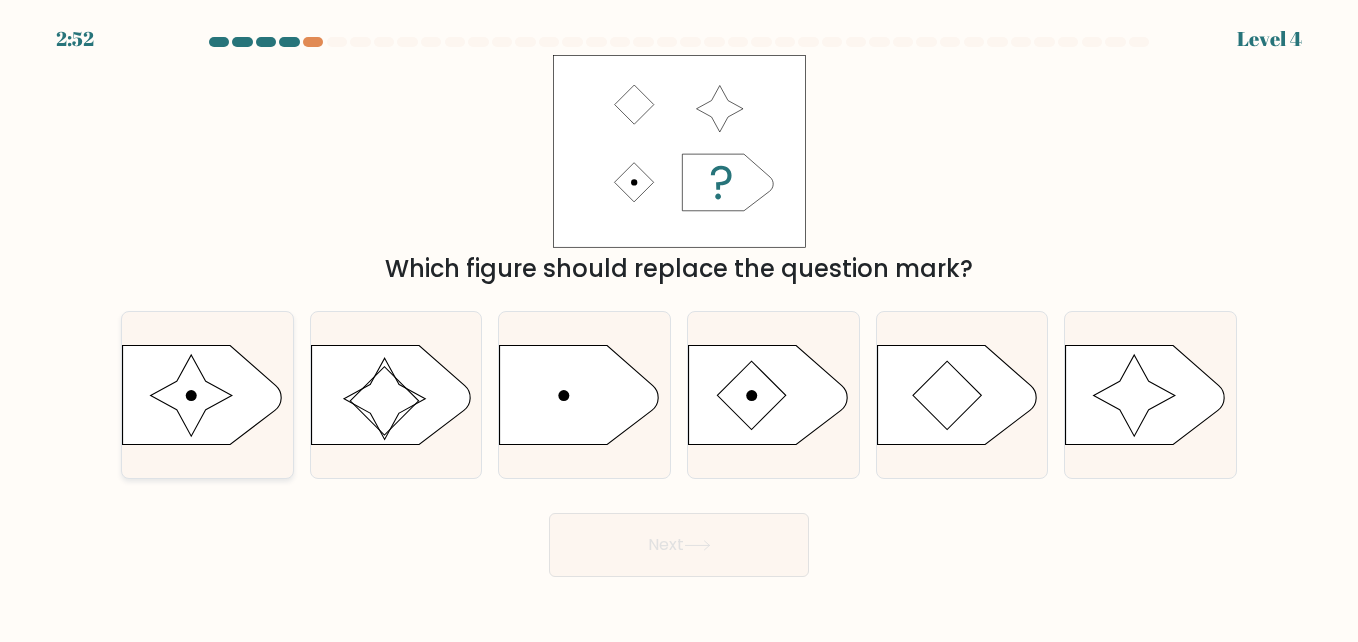 click at bounding box center (192, 396) 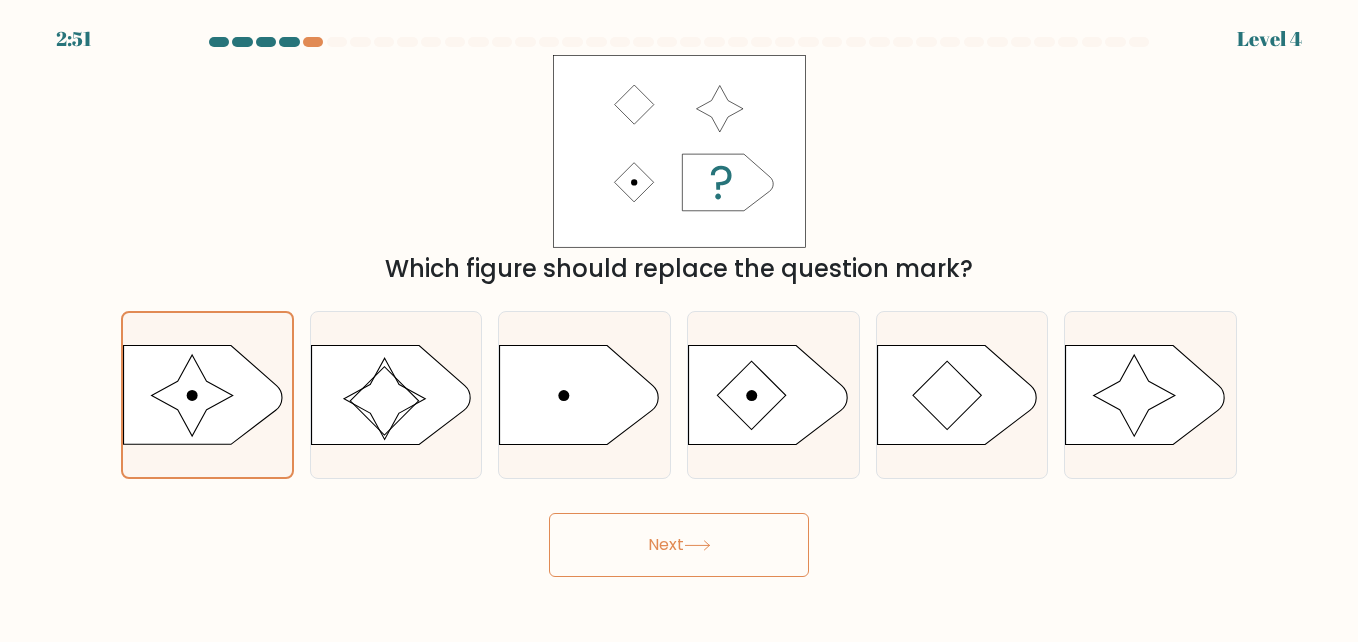 click on "Next" at bounding box center [679, 545] 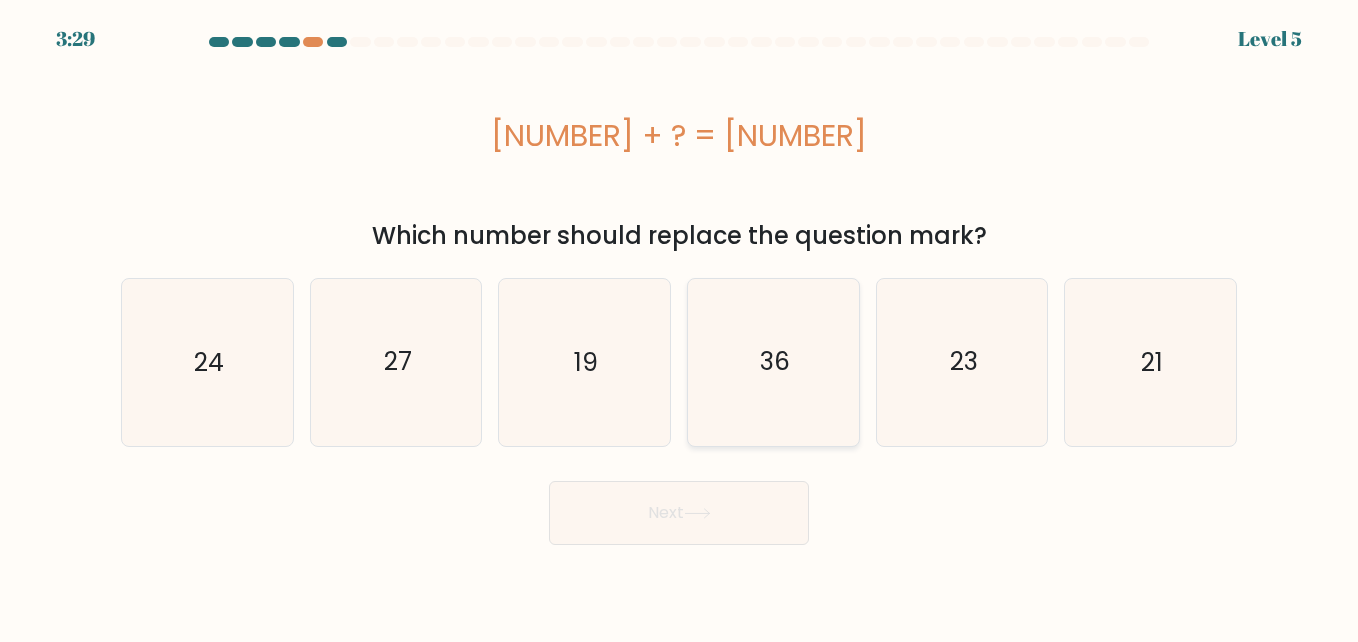 click on "36" at bounding box center (773, 362) 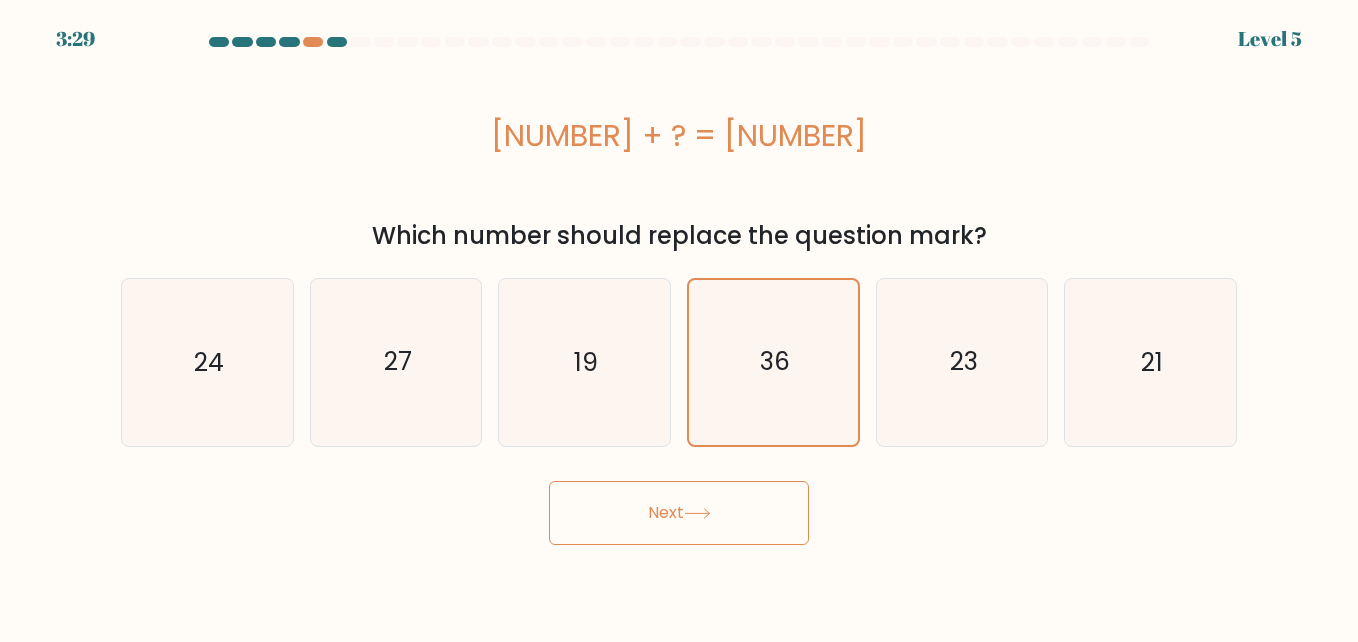 click on "Next" at bounding box center [679, 513] 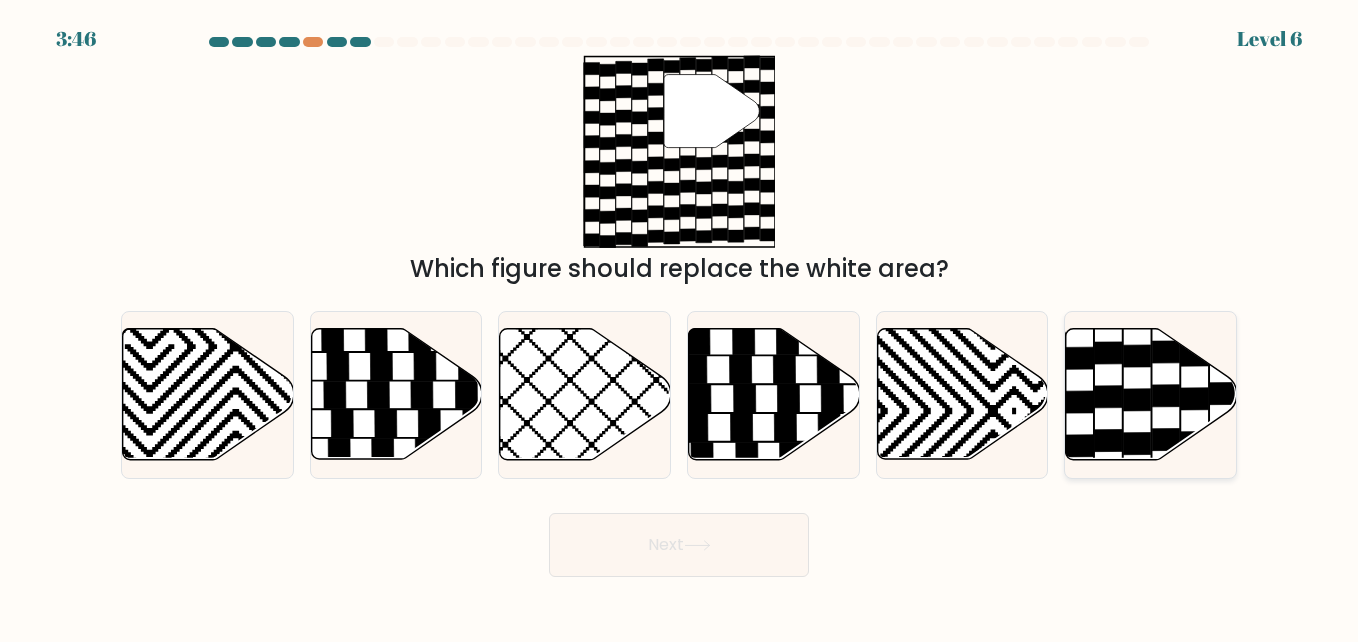 click at bounding box center [1108, 440] 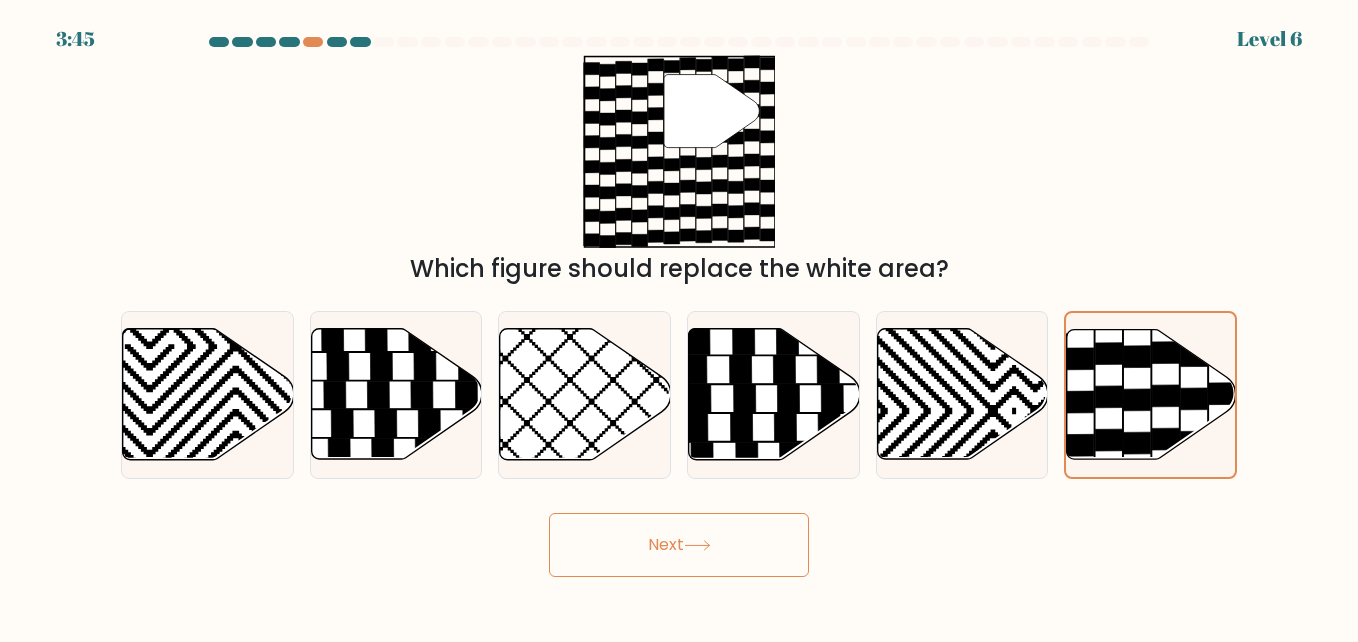 click on "Next" at bounding box center (679, 545) 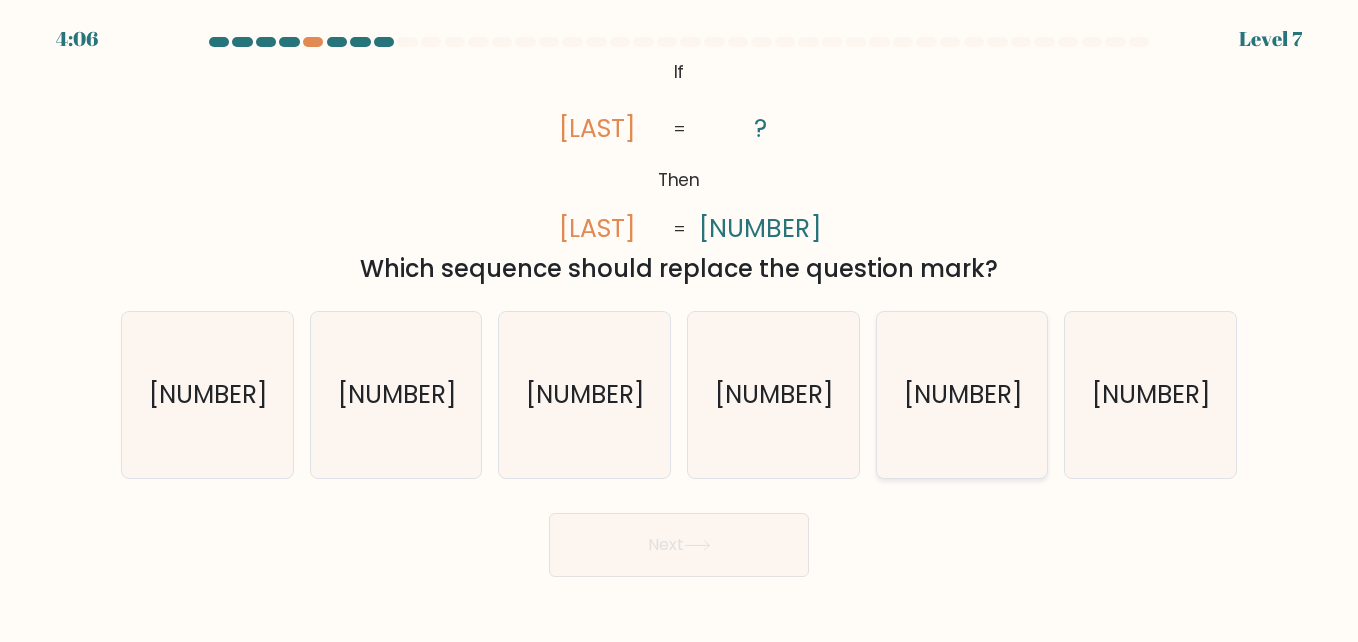 click on "[NUMBER]" at bounding box center [962, 395] 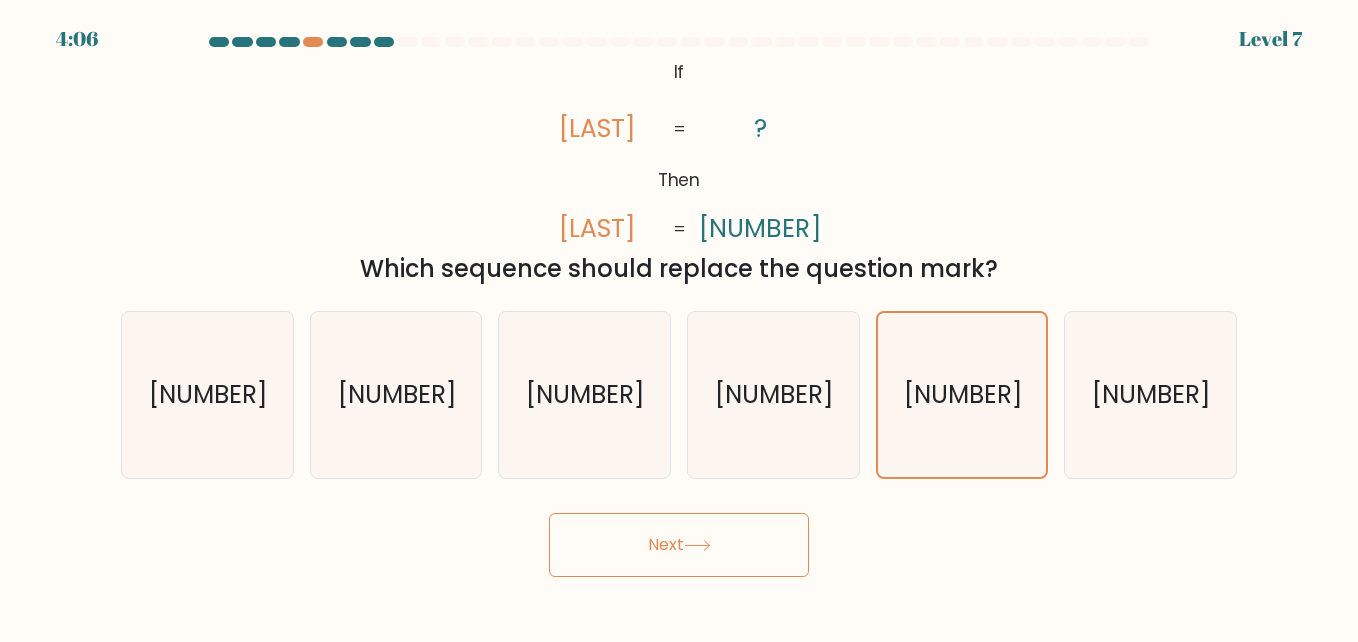 click on "Next" at bounding box center [679, 545] 